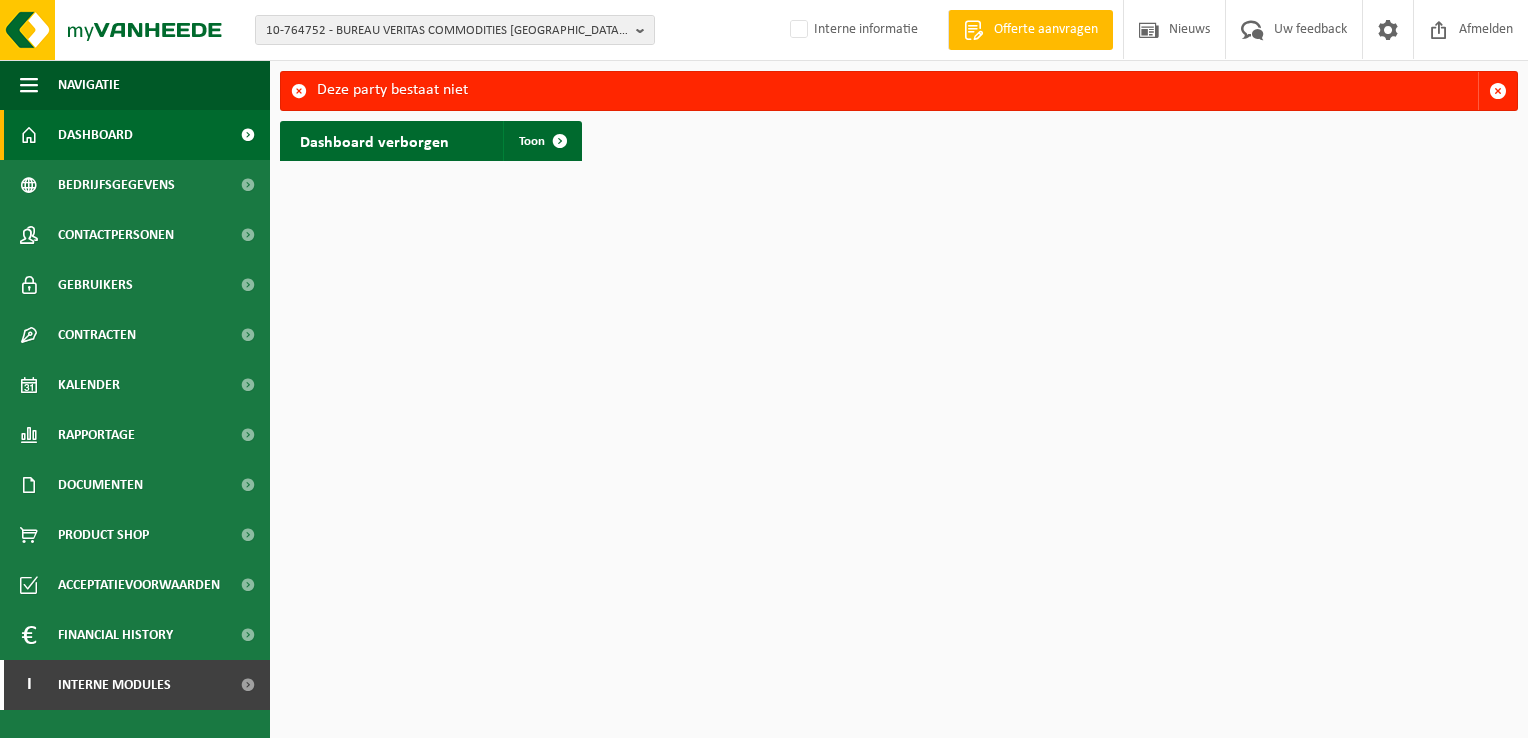 scroll, scrollTop: 0, scrollLeft: 0, axis: both 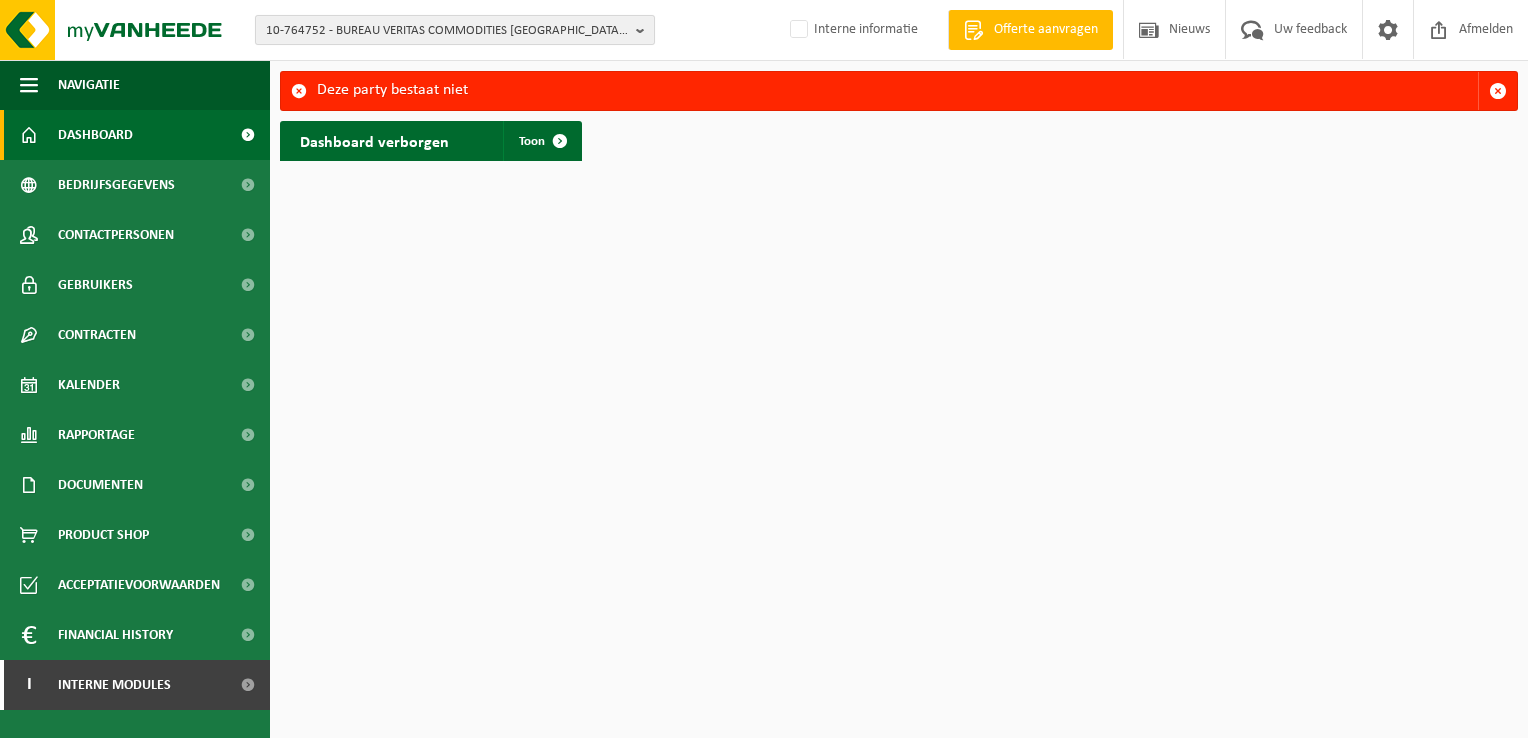 click on "10-764752 - BUREAU VERITAS COMMODITIES ANTWERP NV - ANTWERPEN" at bounding box center [447, 31] 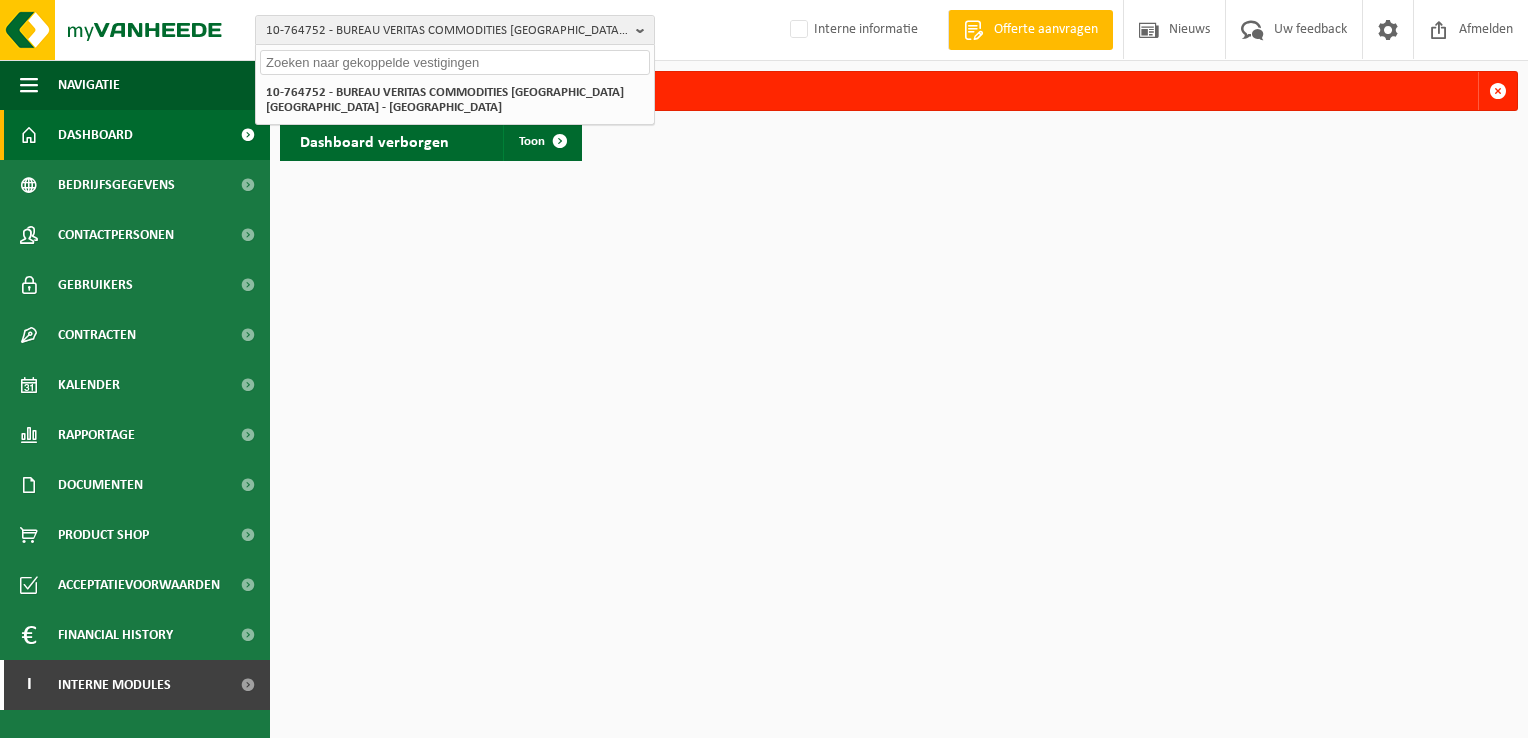 click at bounding box center (455, 62) 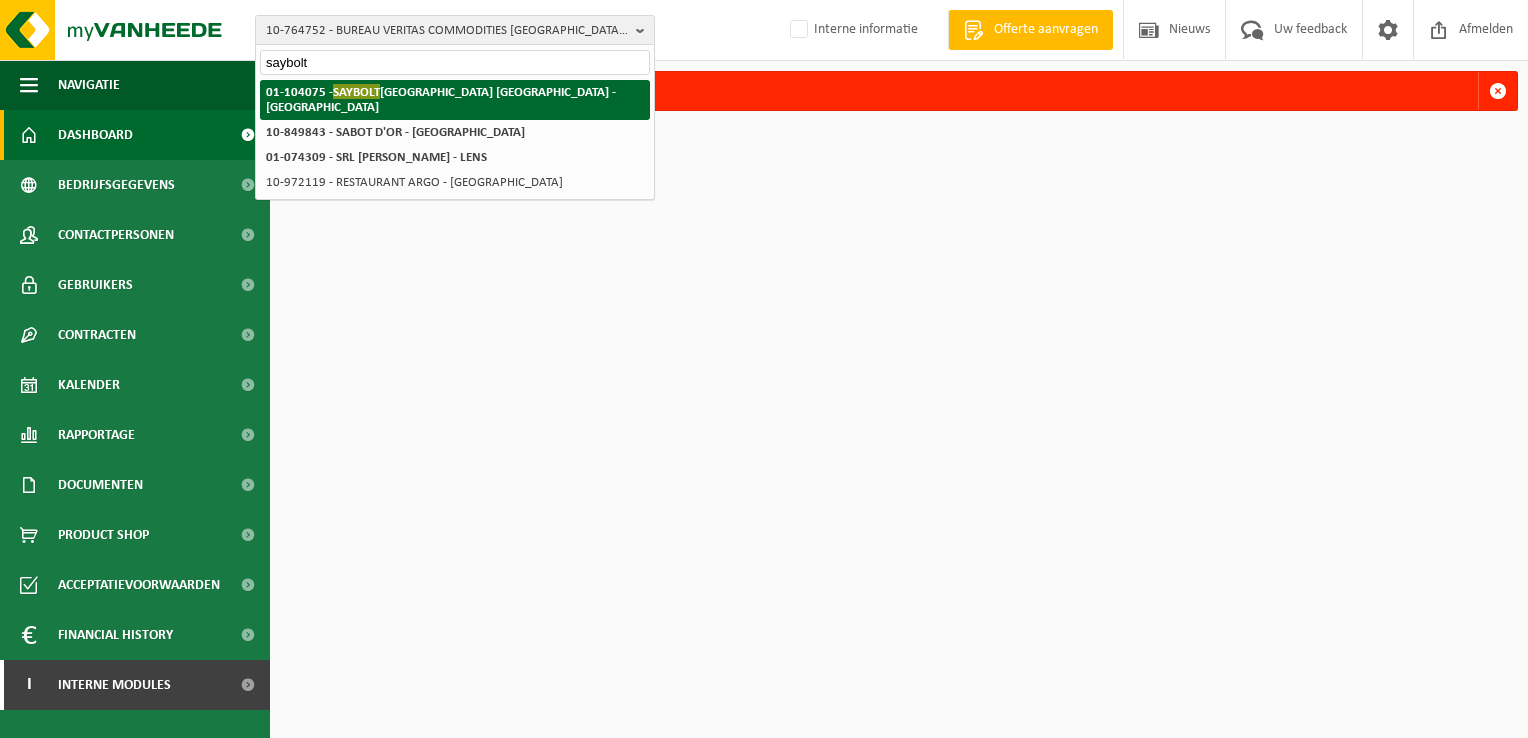 type on "saybolt" 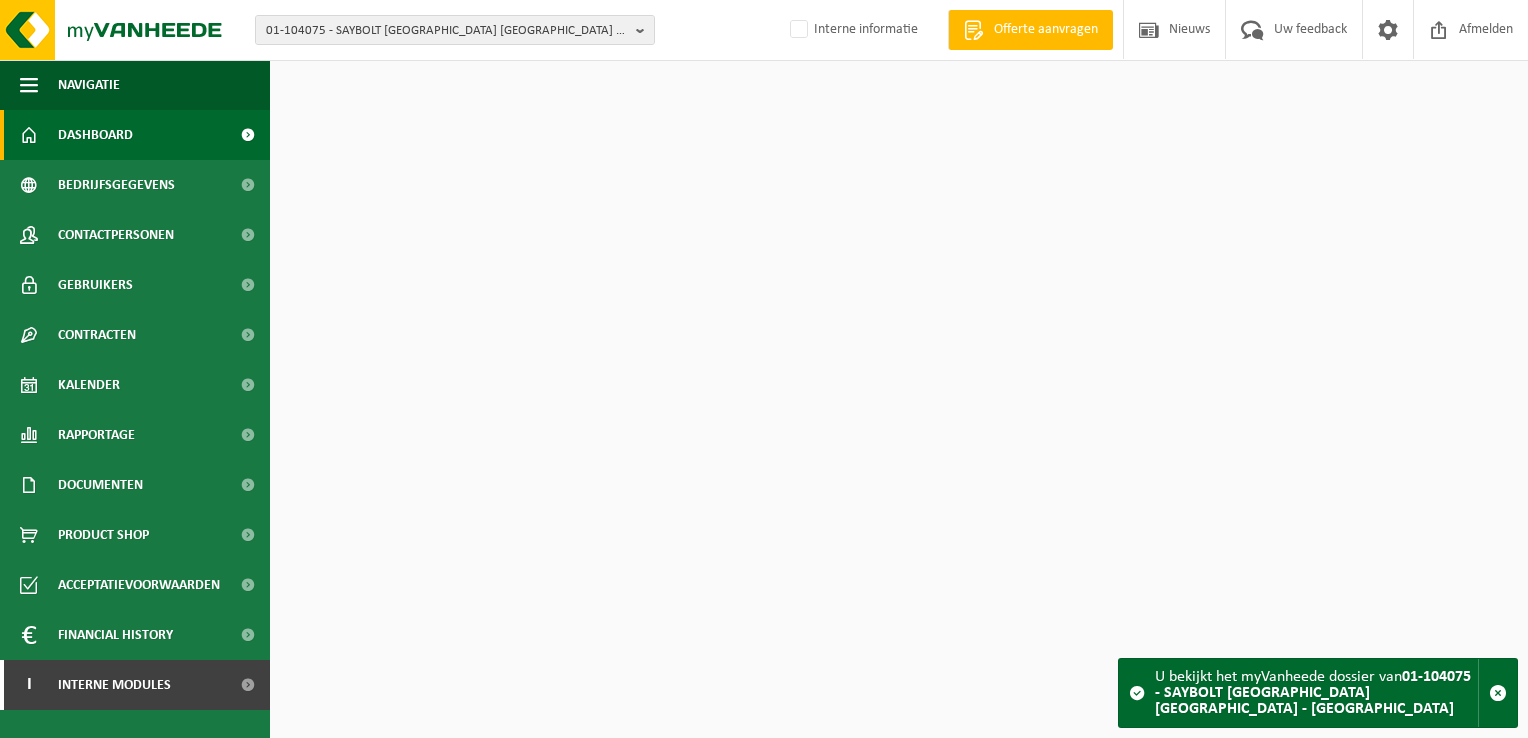scroll, scrollTop: 0, scrollLeft: 0, axis: both 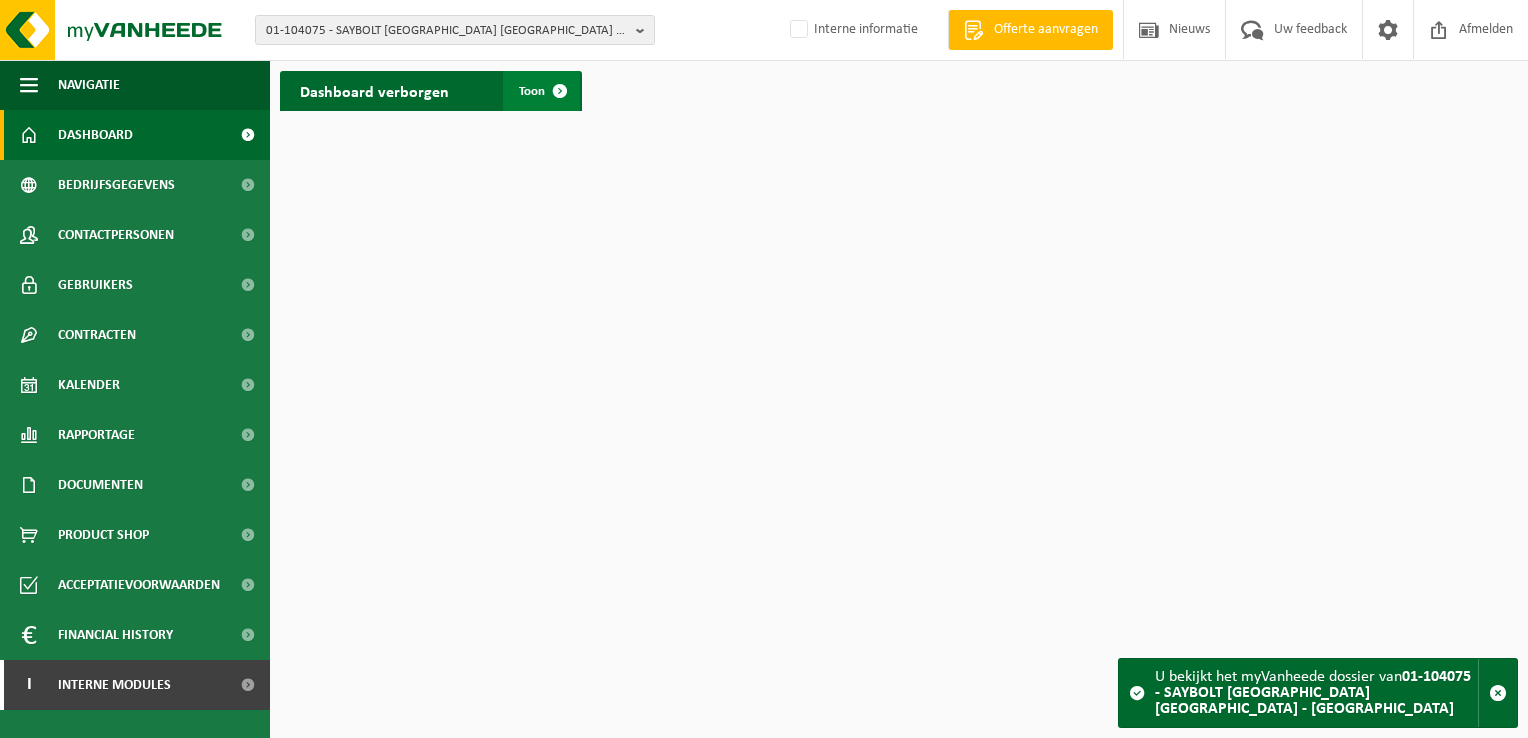 click at bounding box center [560, 91] 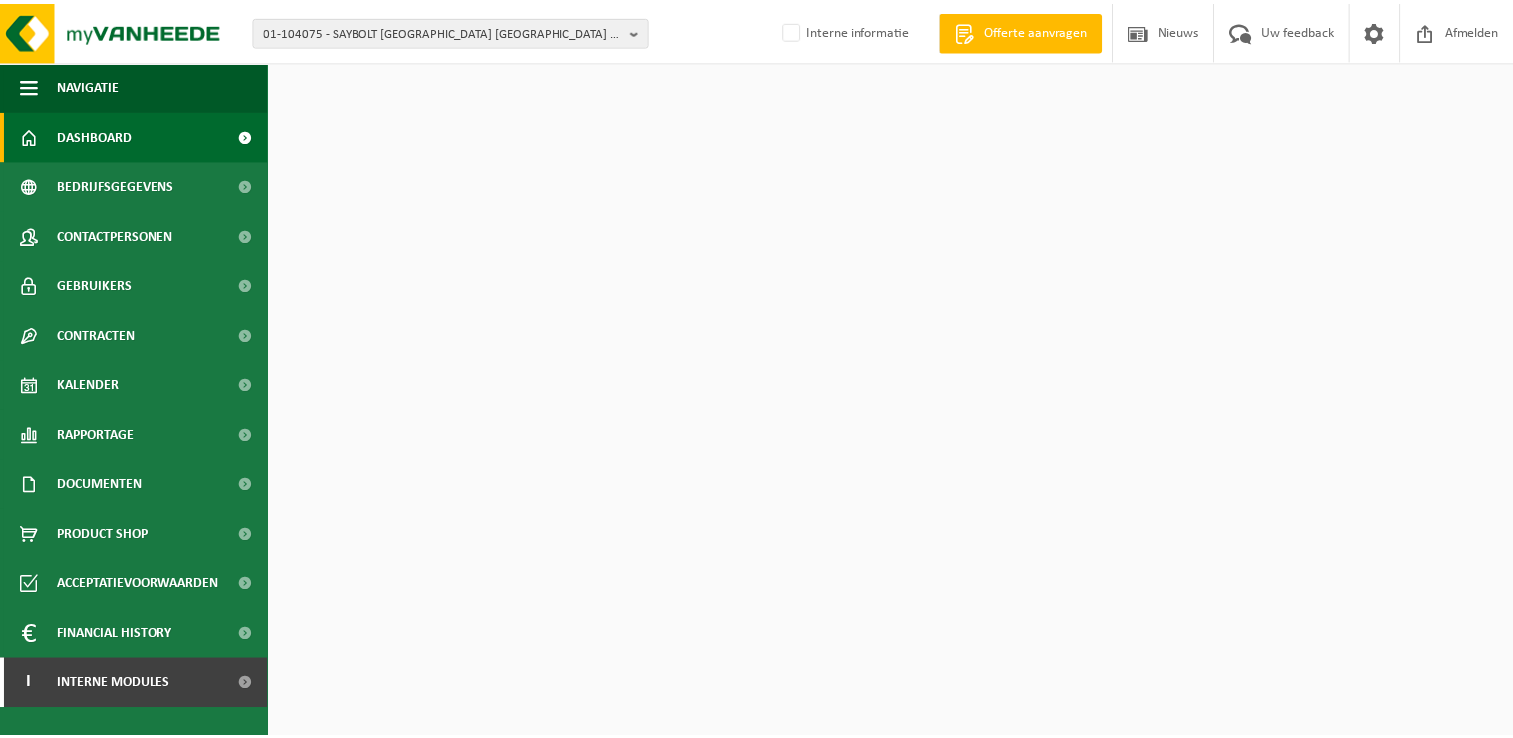 scroll, scrollTop: 0, scrollLeft: 0, axis: both 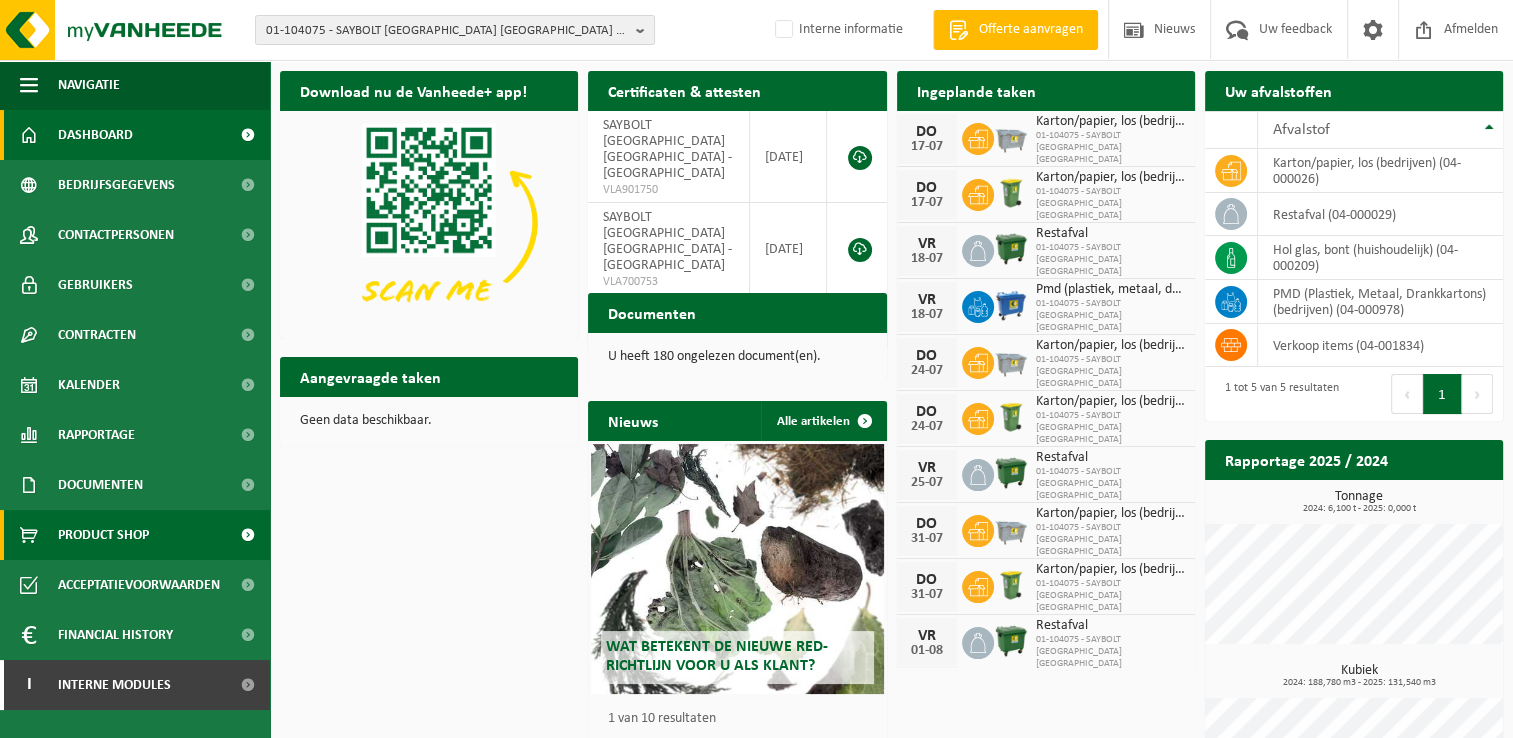 click on "Product Shop" at bounding box center [135, 535] 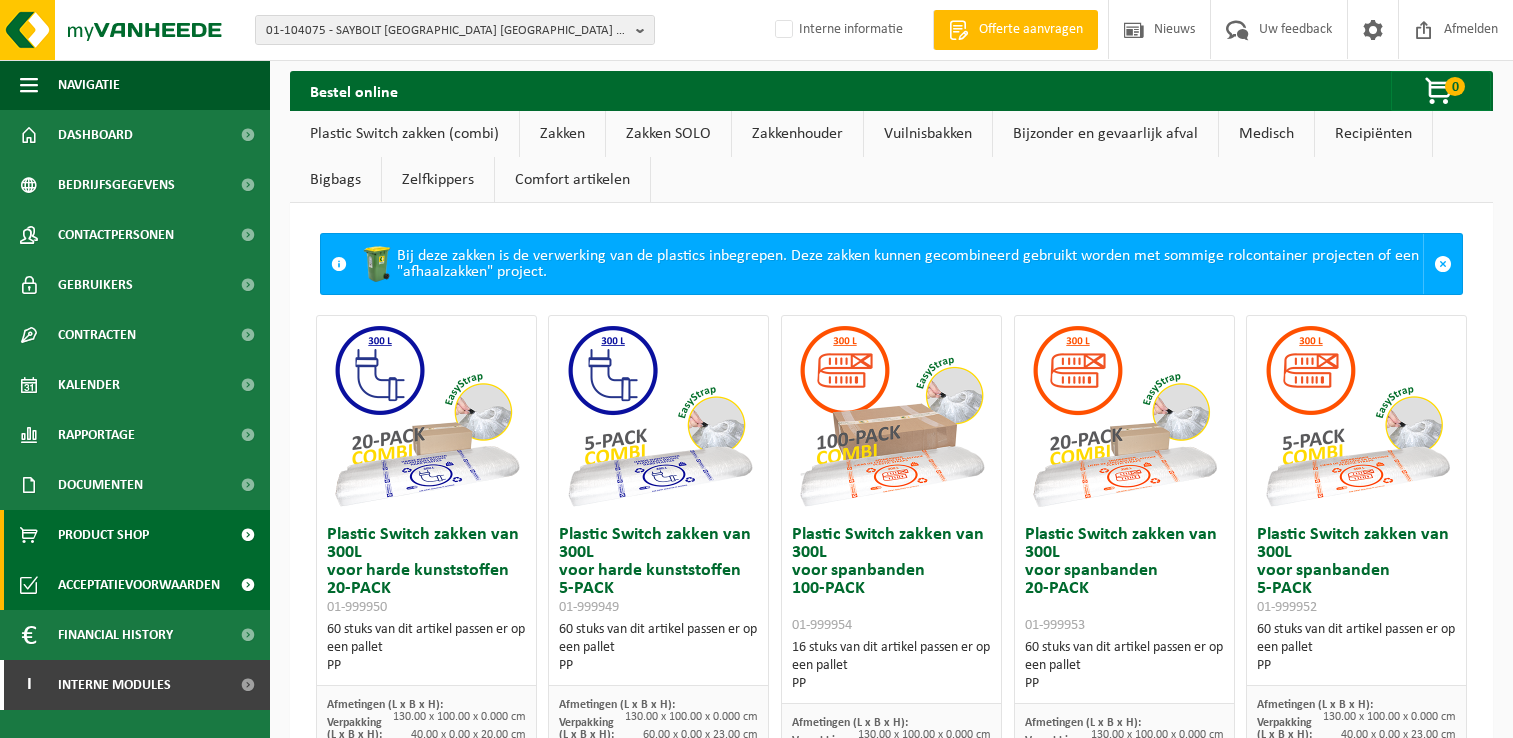 scroll, scrollTop: 0, scrollLeft: 0, axis: both 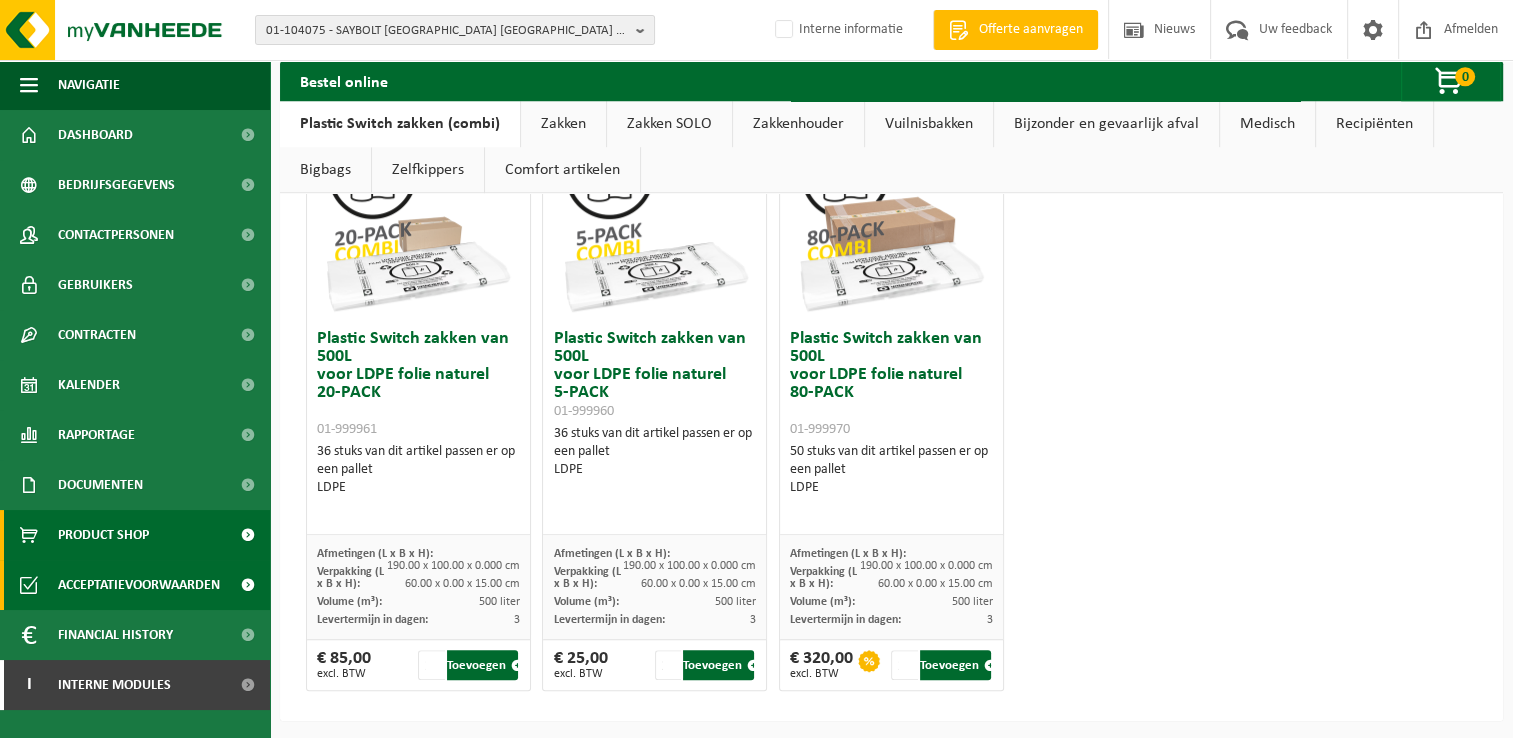 click at bounding box center (247, 585) 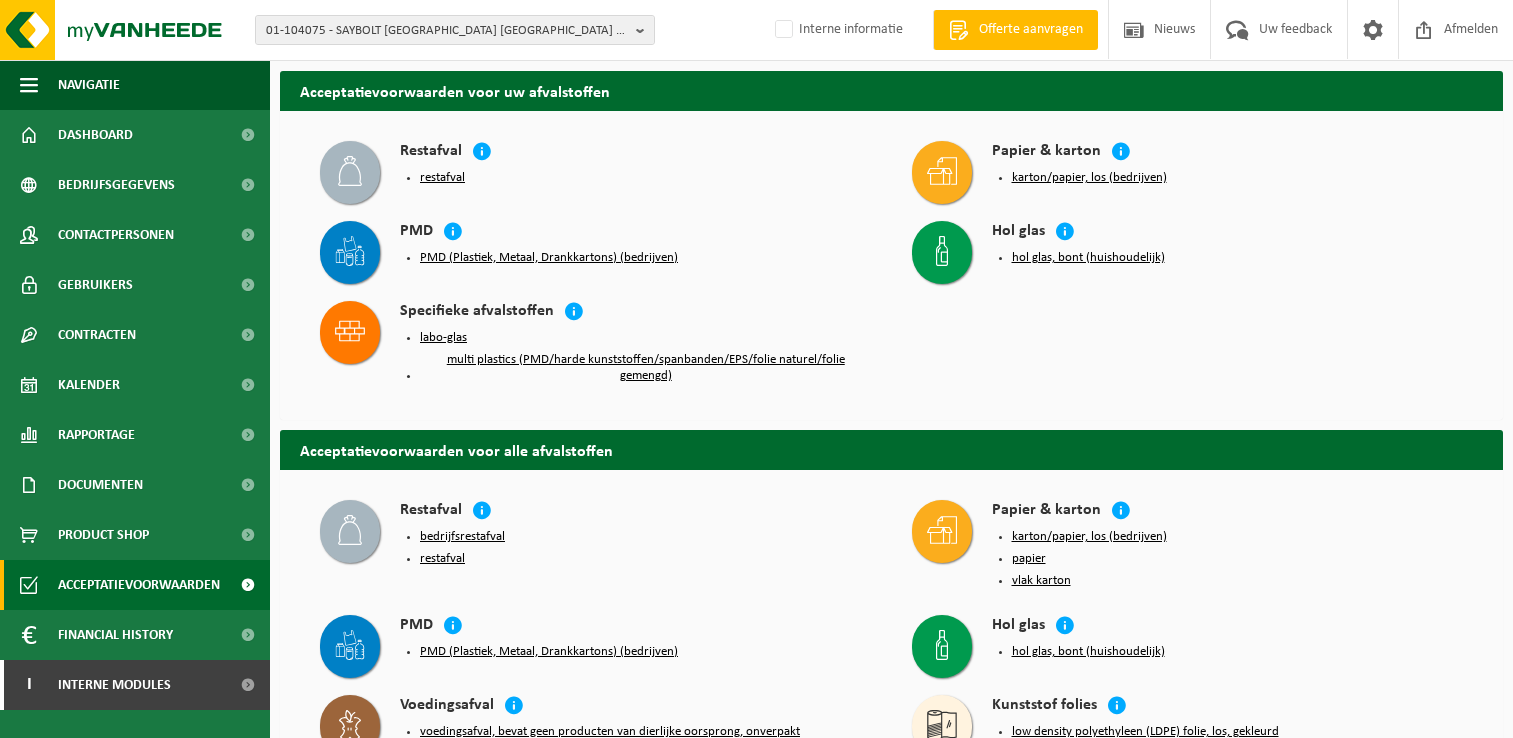 scroll, scrollTop: 0, scrollLeft: 0, axis: both 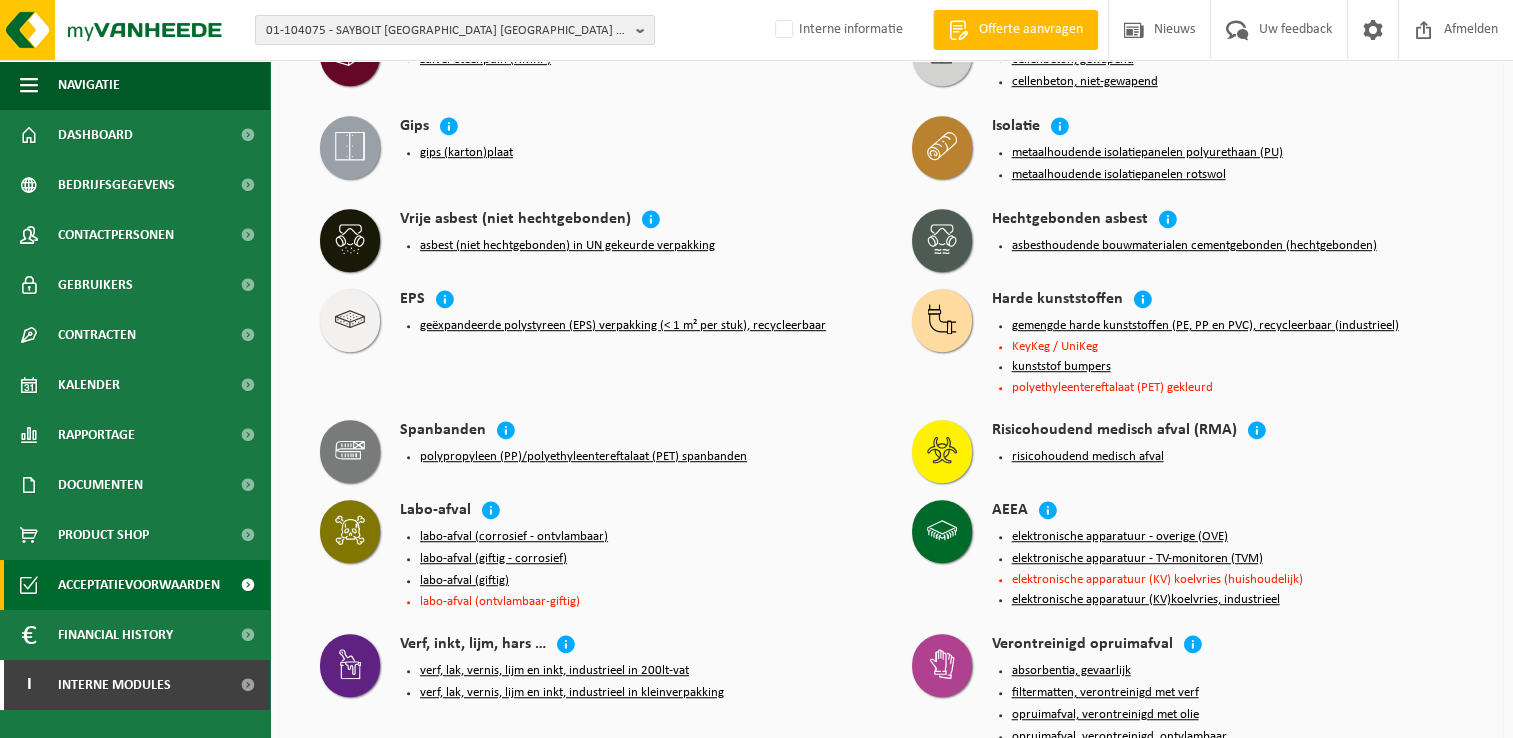 click on "risicohoudend medisch afval" at bounding box center [1088, 457] 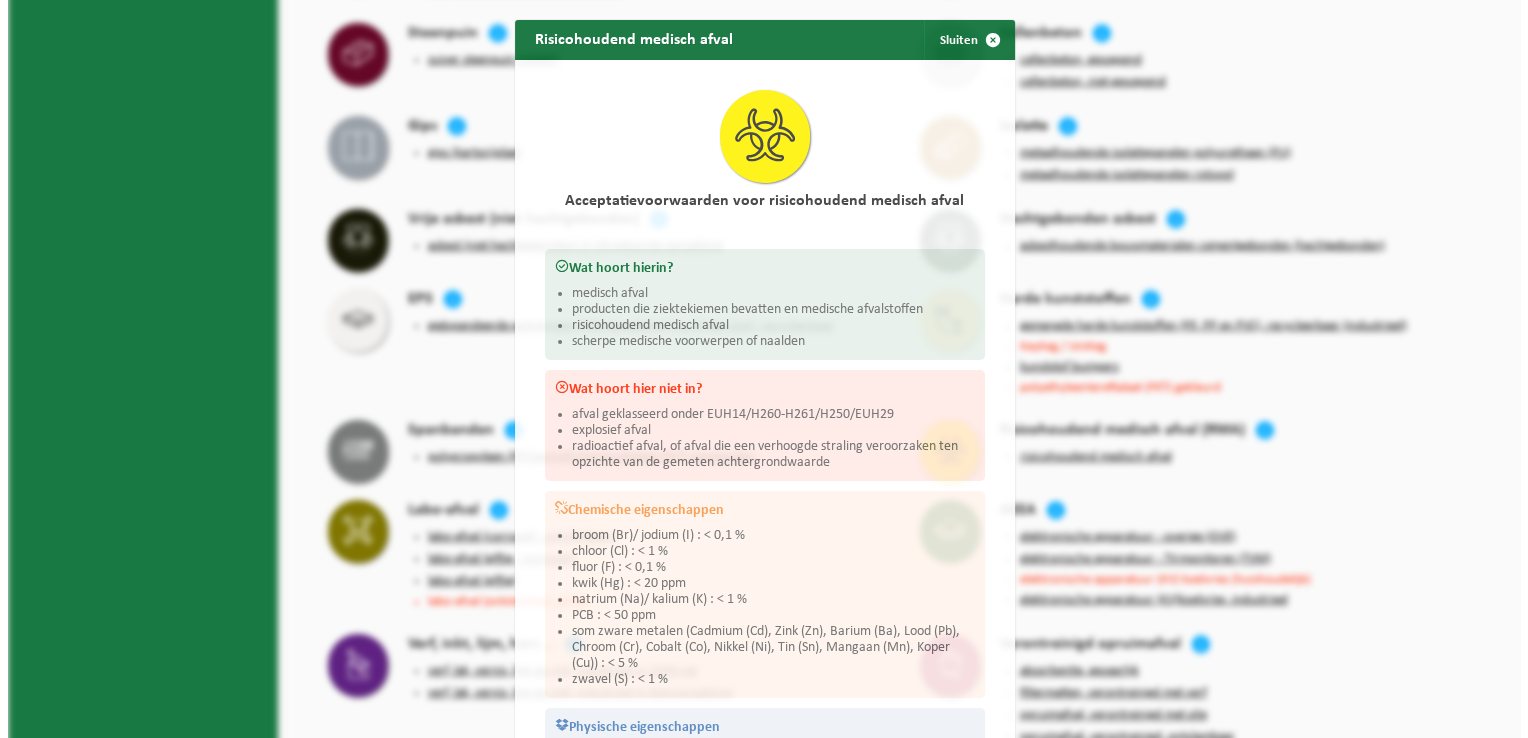 scroll, scrollTop: 1175, scrollLeft: 0, axis: vertical 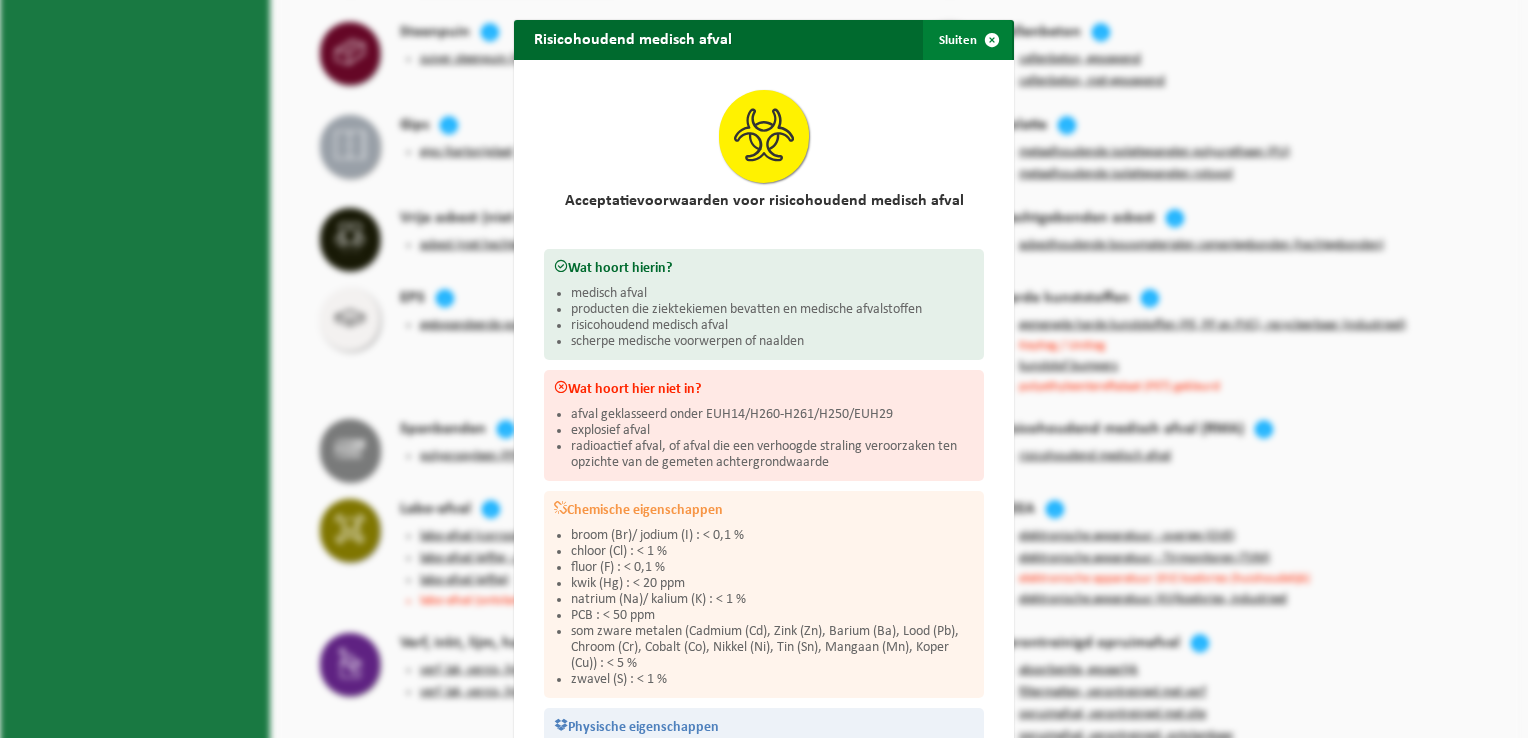 click at bounding box center [992, 40] 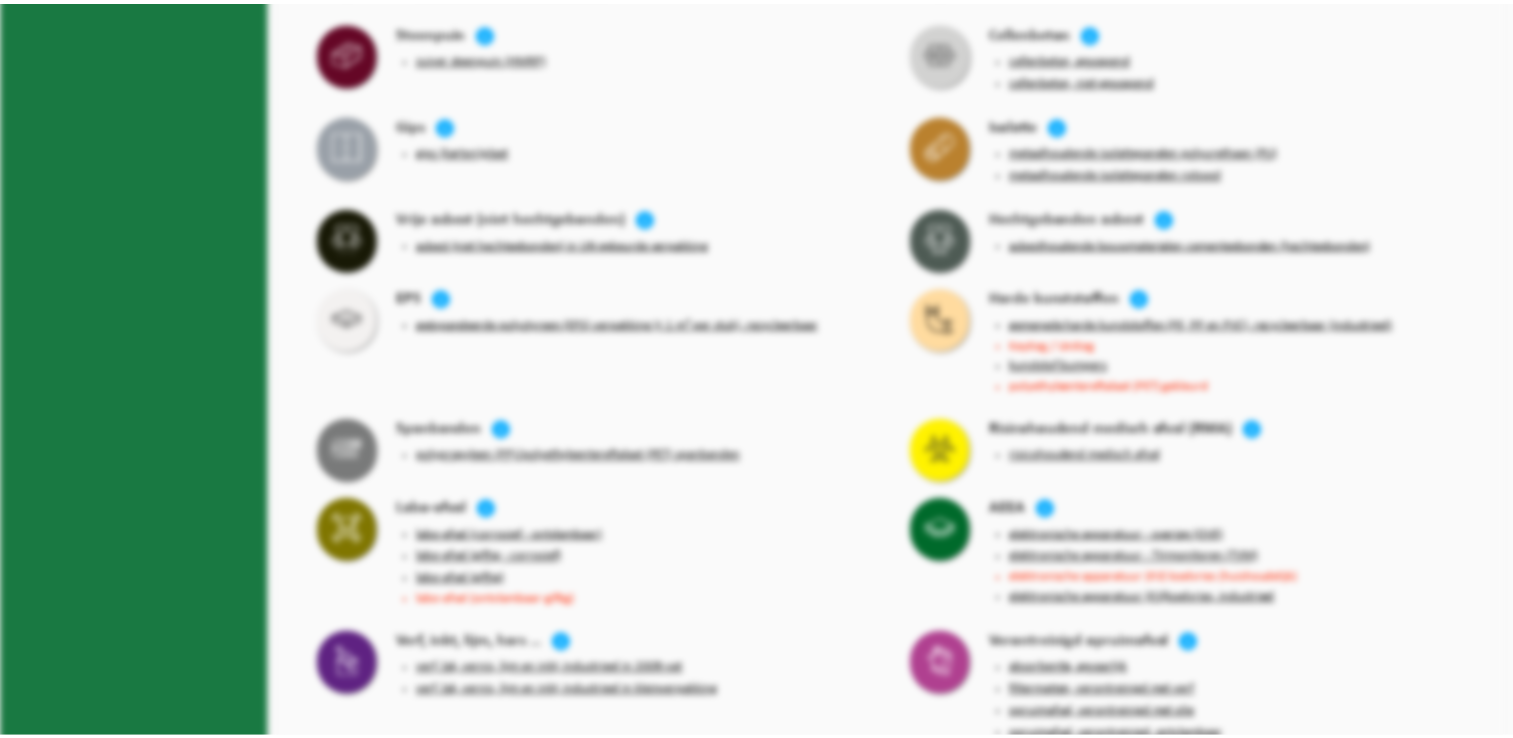 scroll, scrollTop: 1190, scrollLeft: 0, axis: vertical 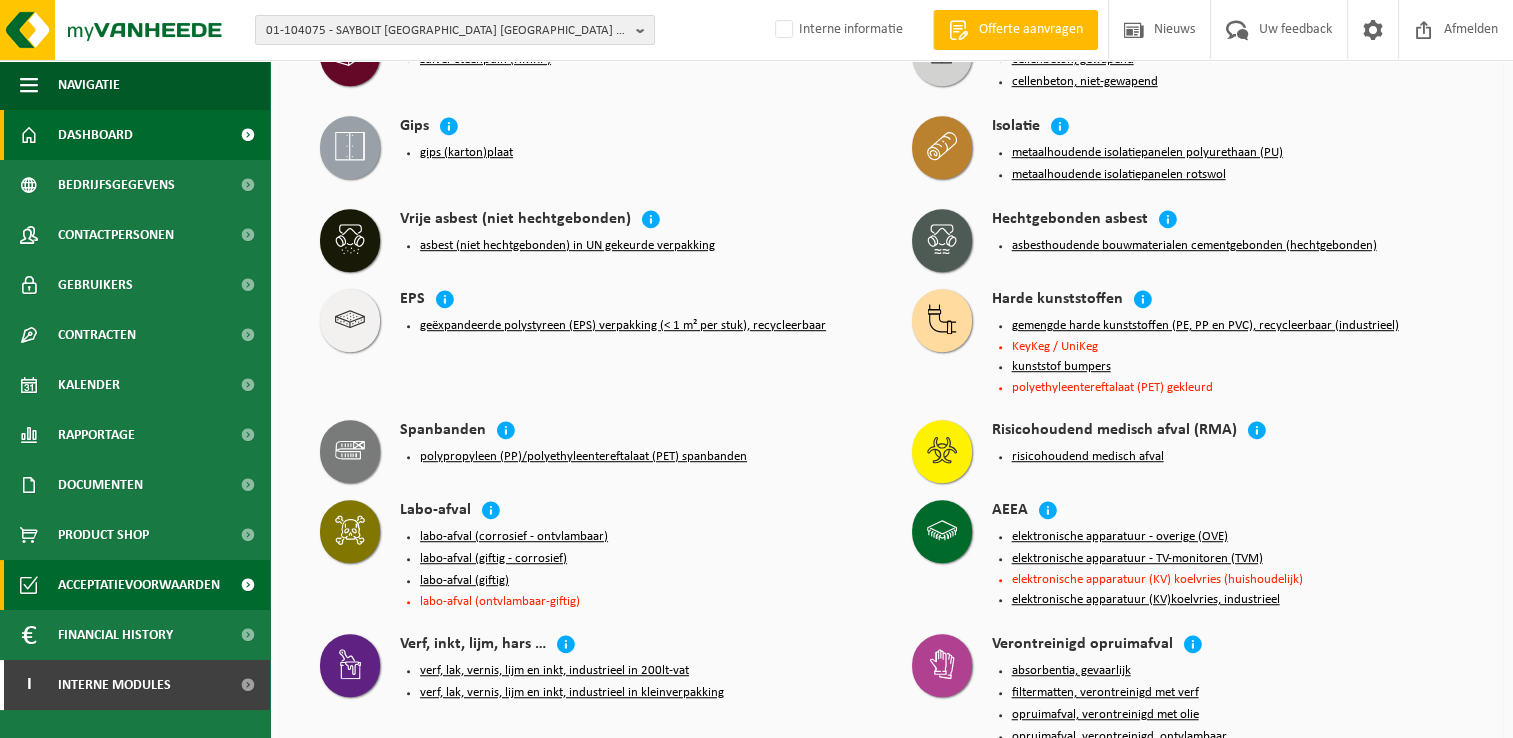 click at bounding box center [247, 135] 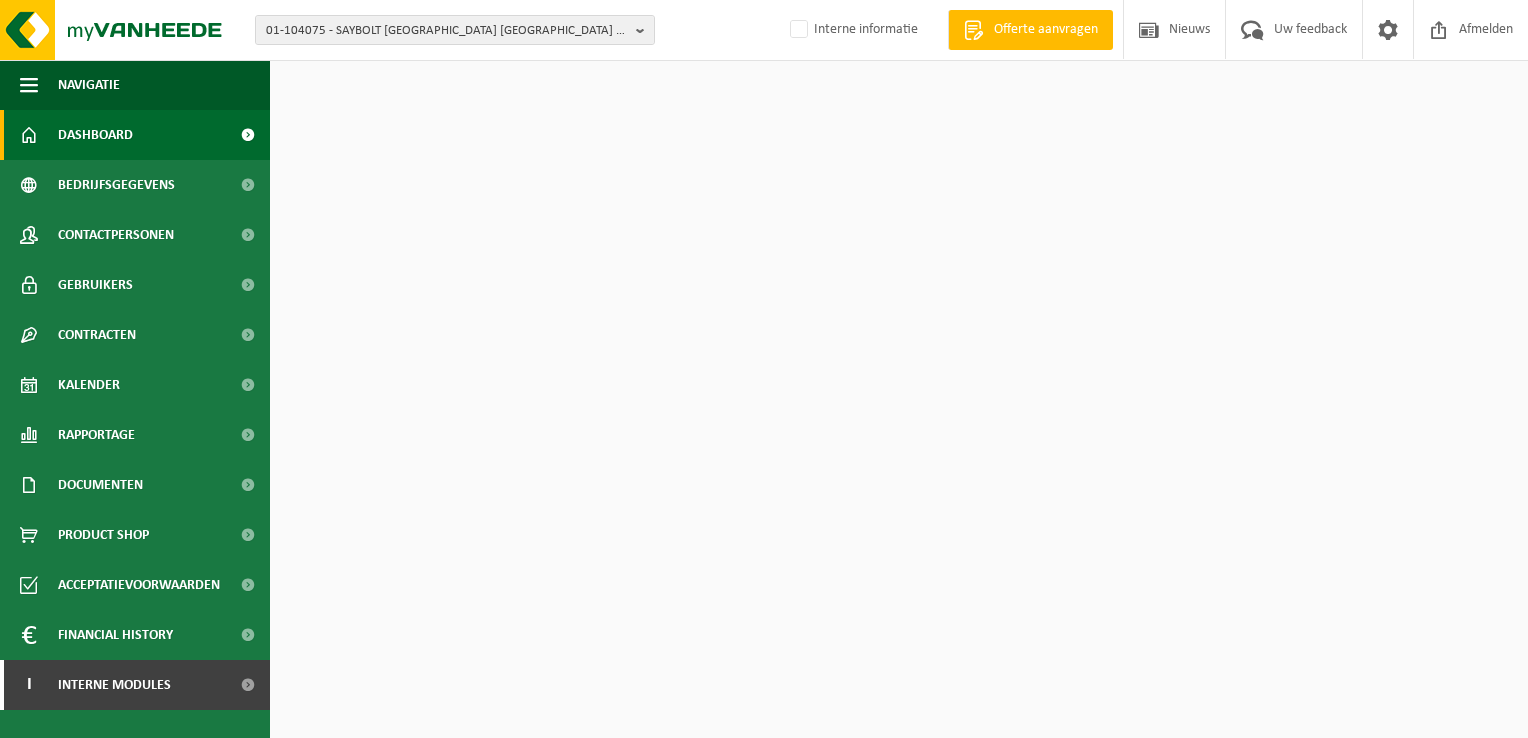 scroll, scrollTop: 0, scrollLeft: 0, axis: both 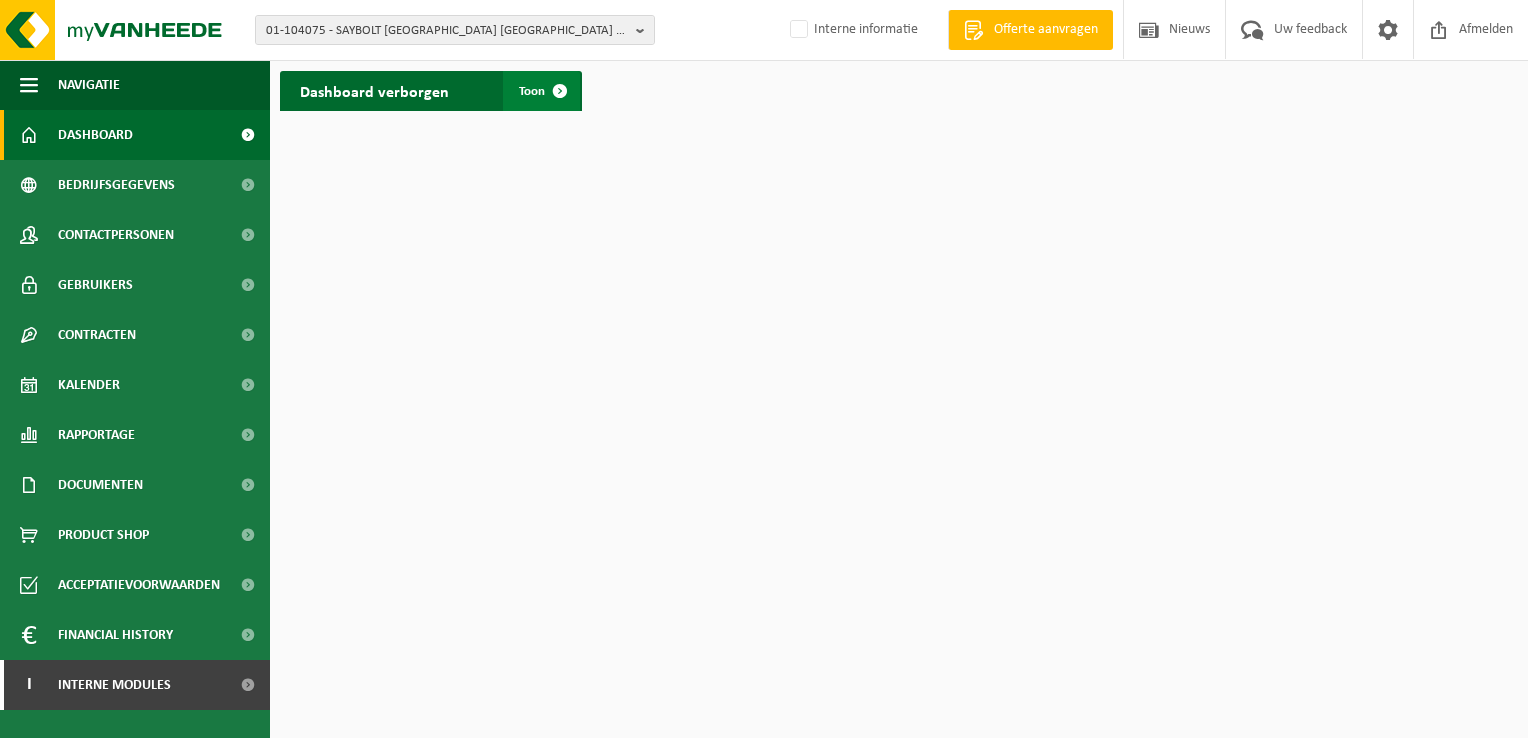 click at bounding box center (560, 91) 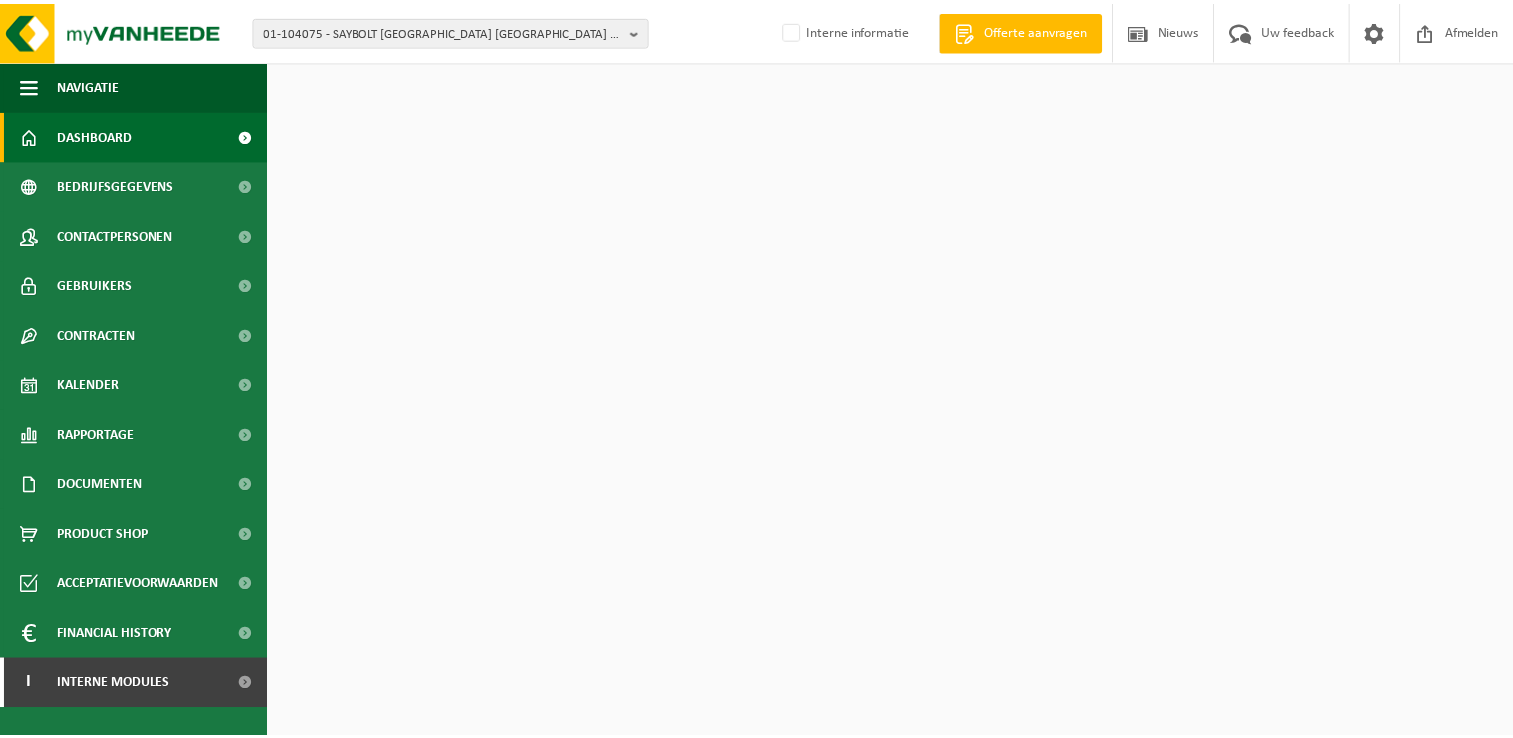 scroll, scrollTop: 0, scrollLeft: 0, axis: both 